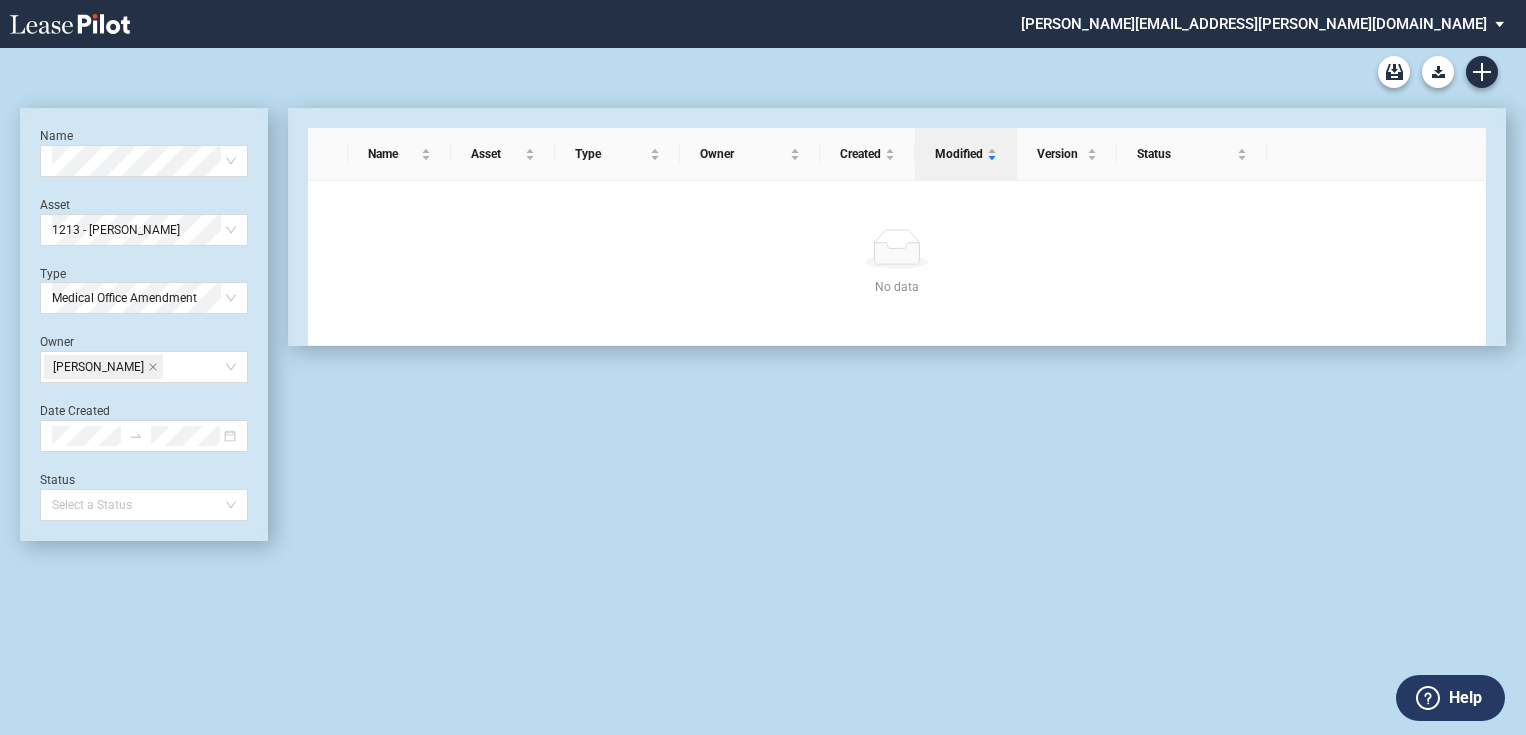 scroll, scrollTop: 0, scrollLeft: 0, axis: both 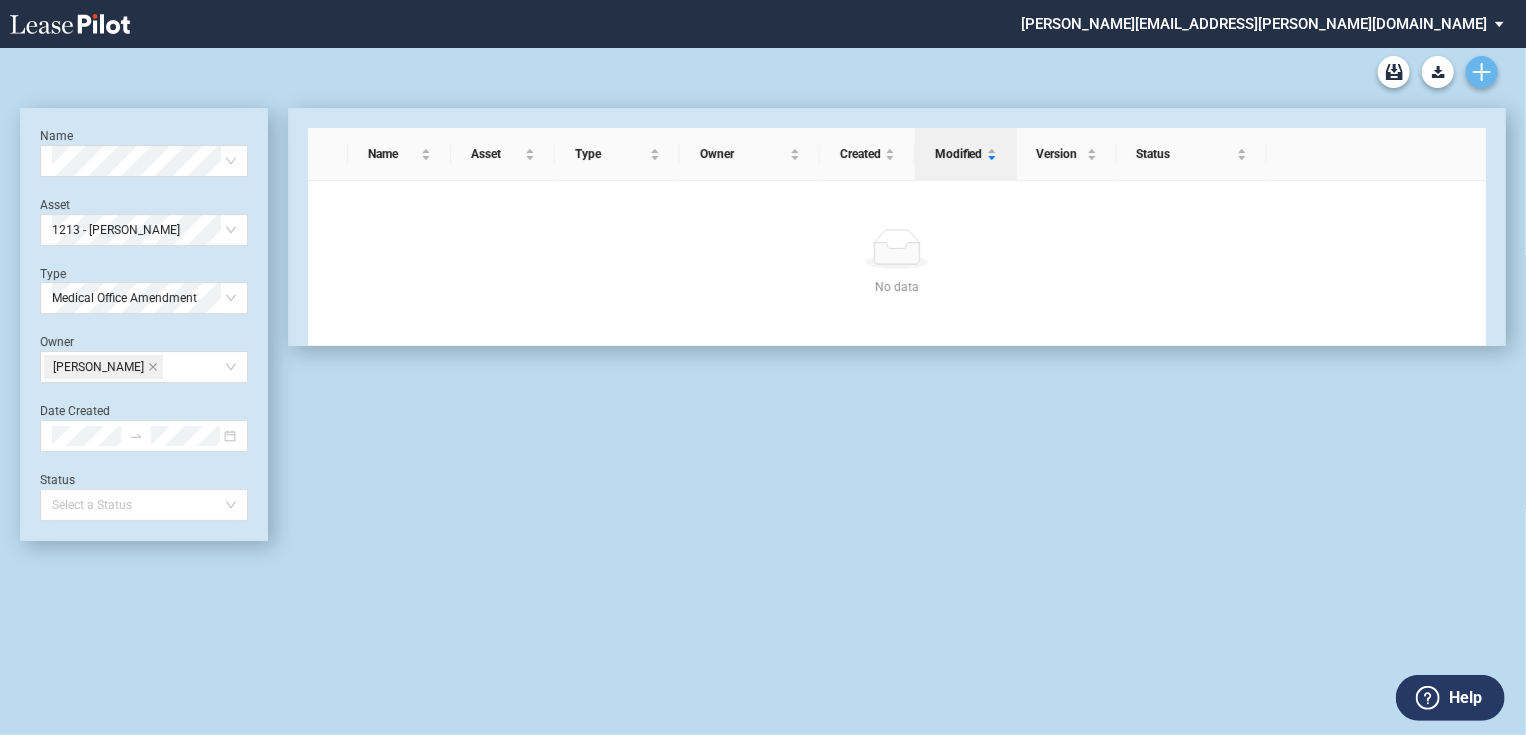 click 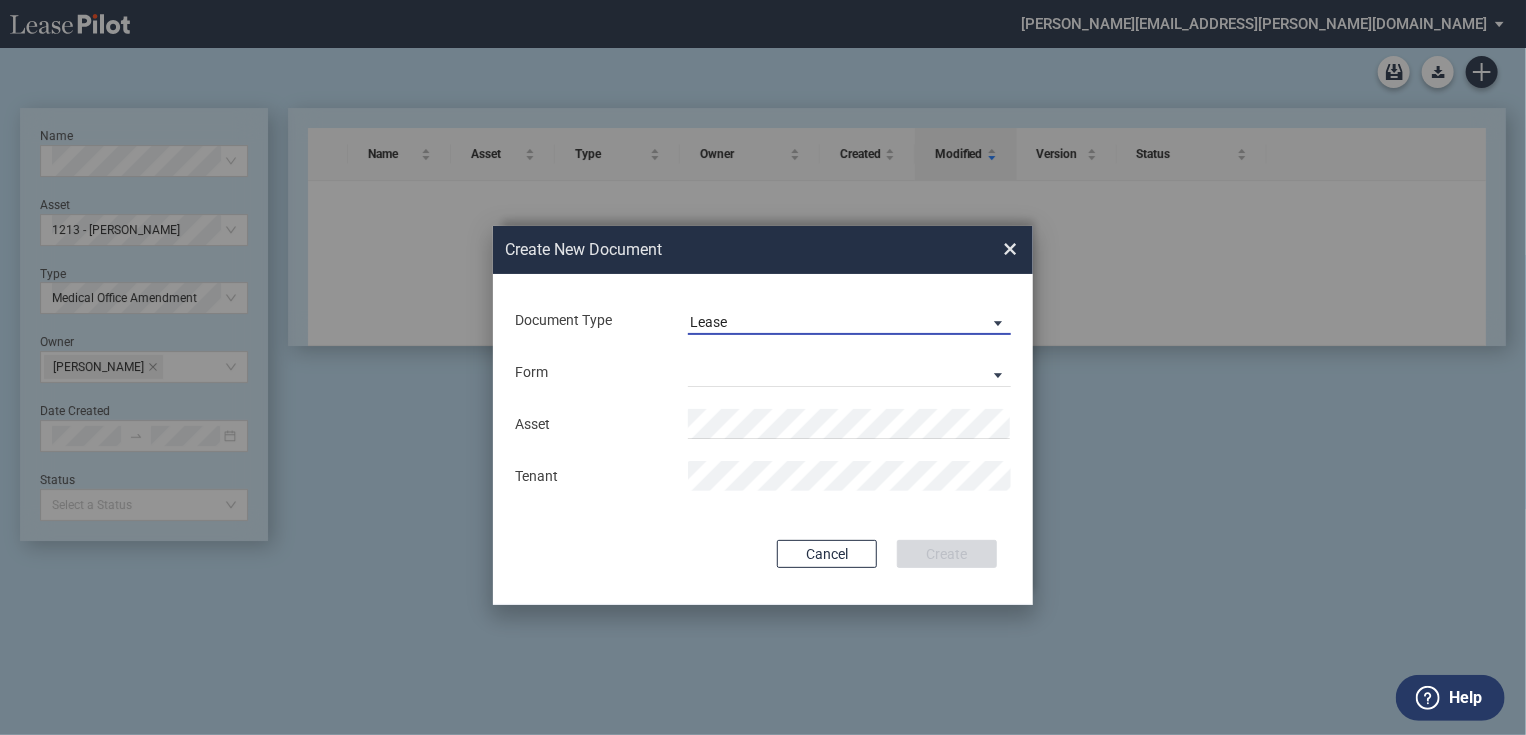 click on "Lease" at bounding box center (833, 323) 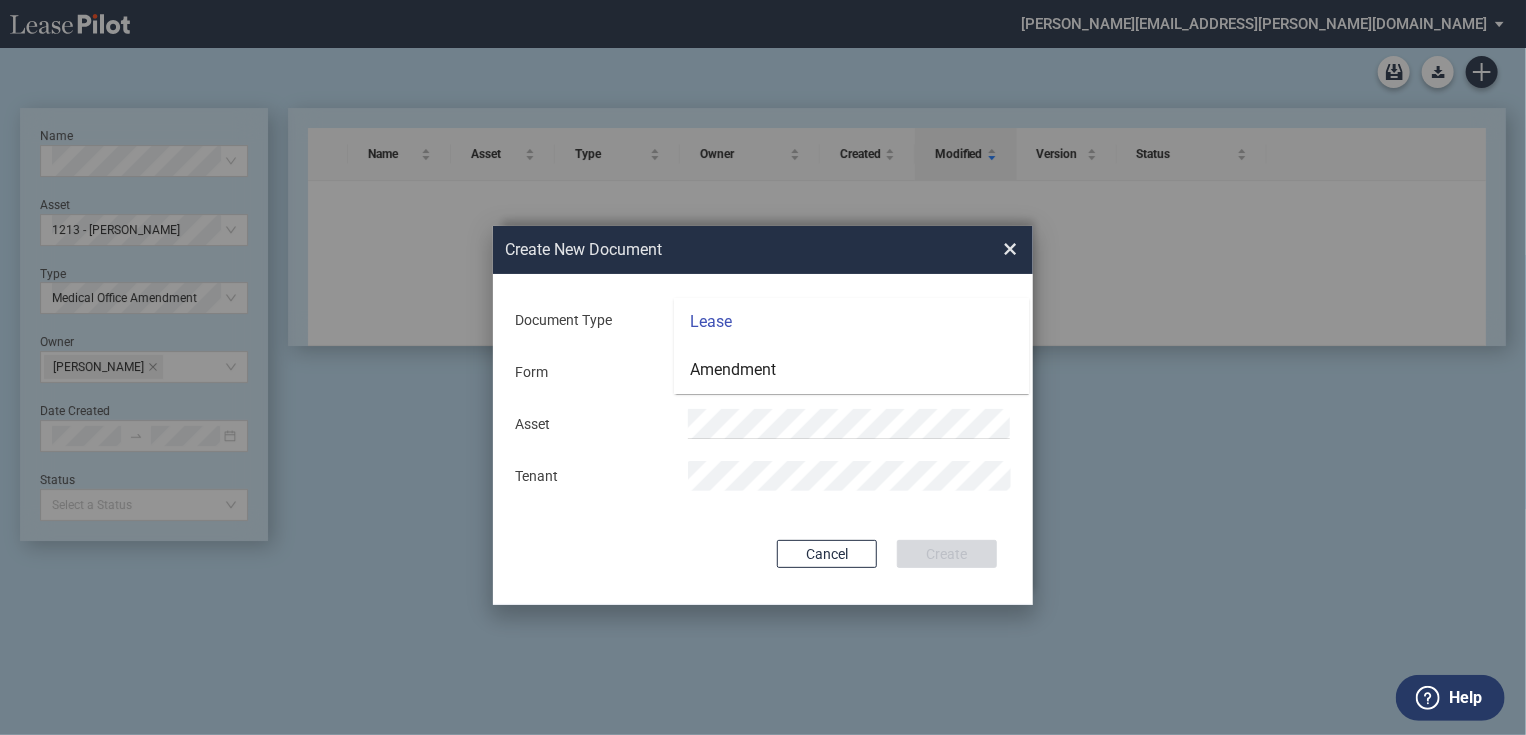 click on "Lease" at bounding box center (851, 322) 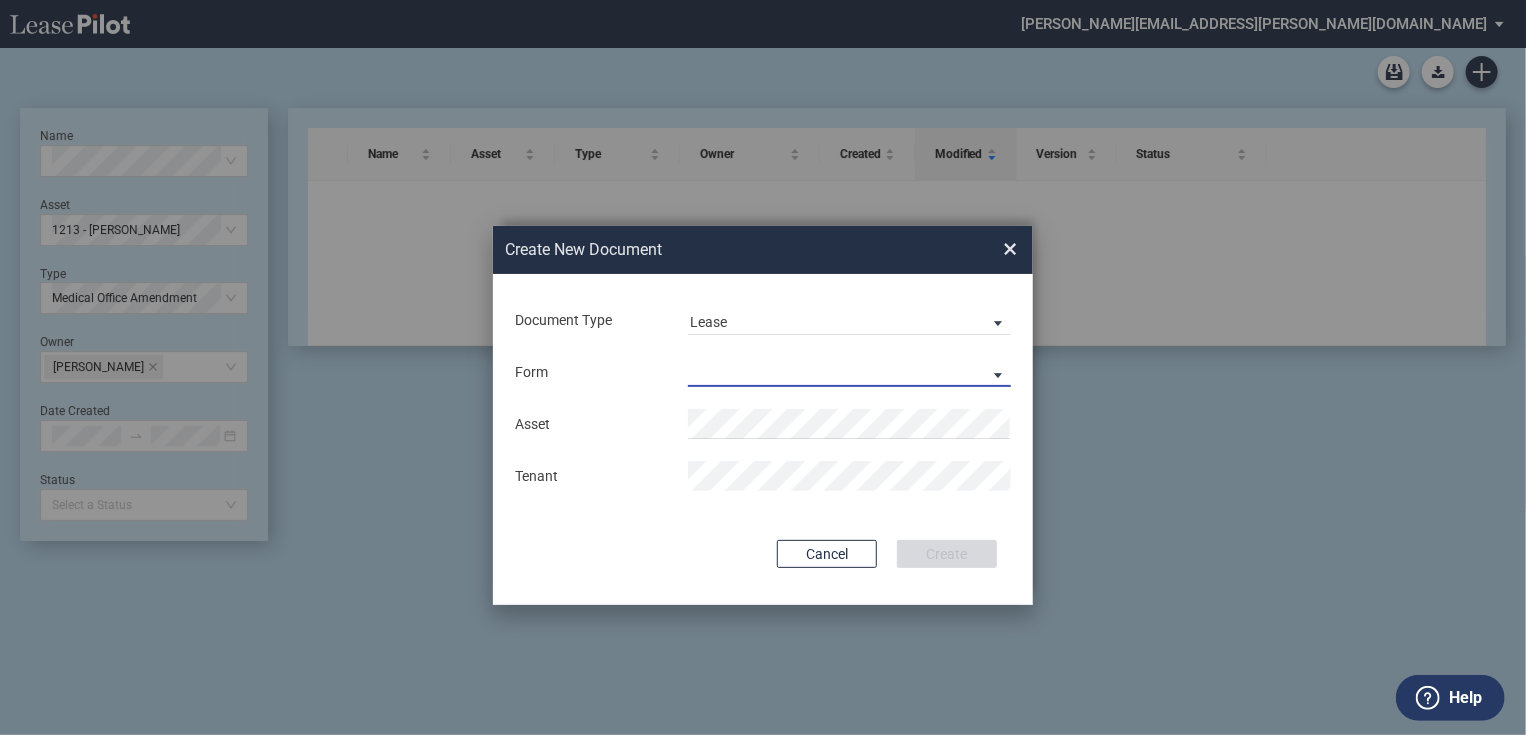 click on "Medical Office Lease
Scottsdale Lease
Louisville Lease
1370 Medical Place Lease
Medical City Lease
HCA Lease
Seattle Lease
Nordstrom Tower Lease" at bounding box center (849, 372) 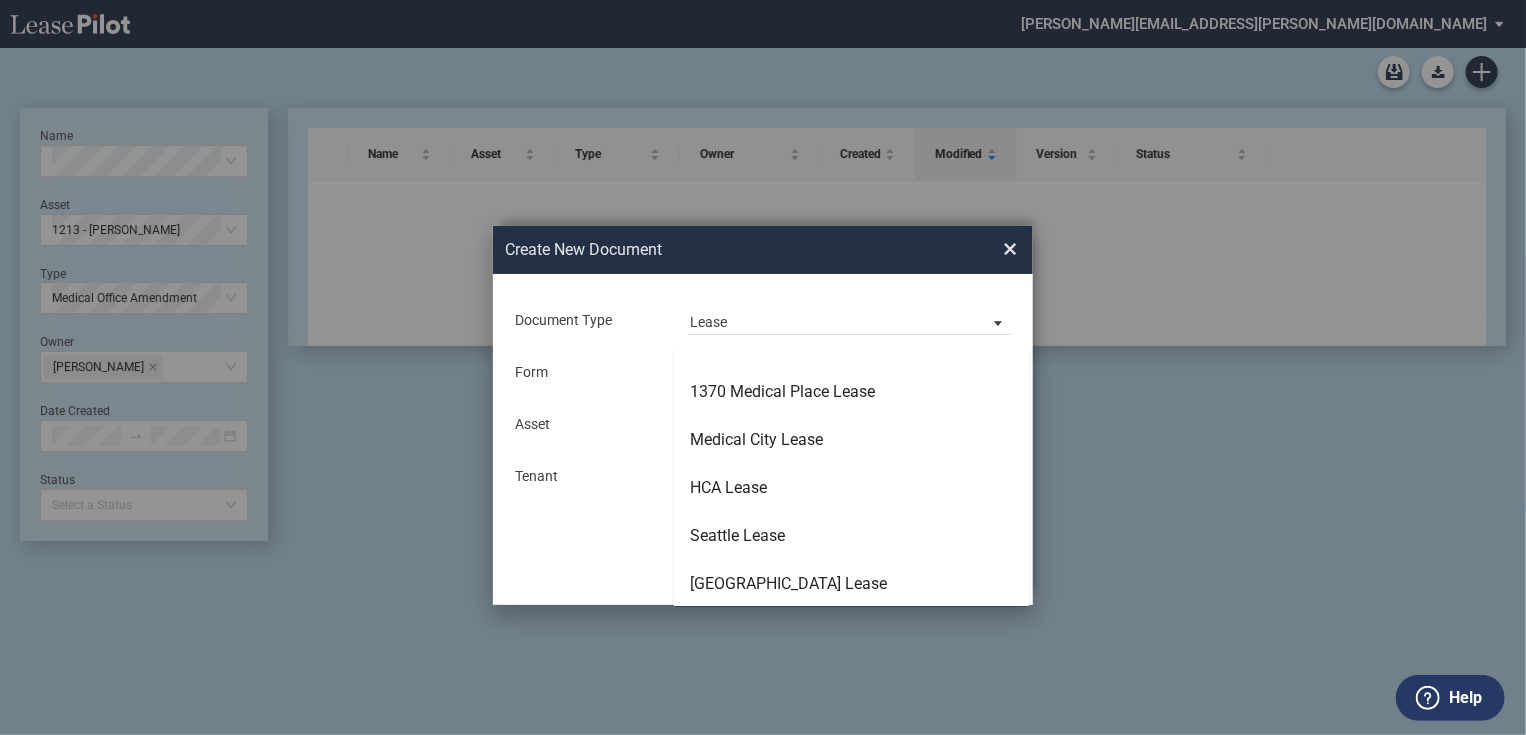 scroll, scrollTop: 128, scrollLeft: 0, axis: vertical 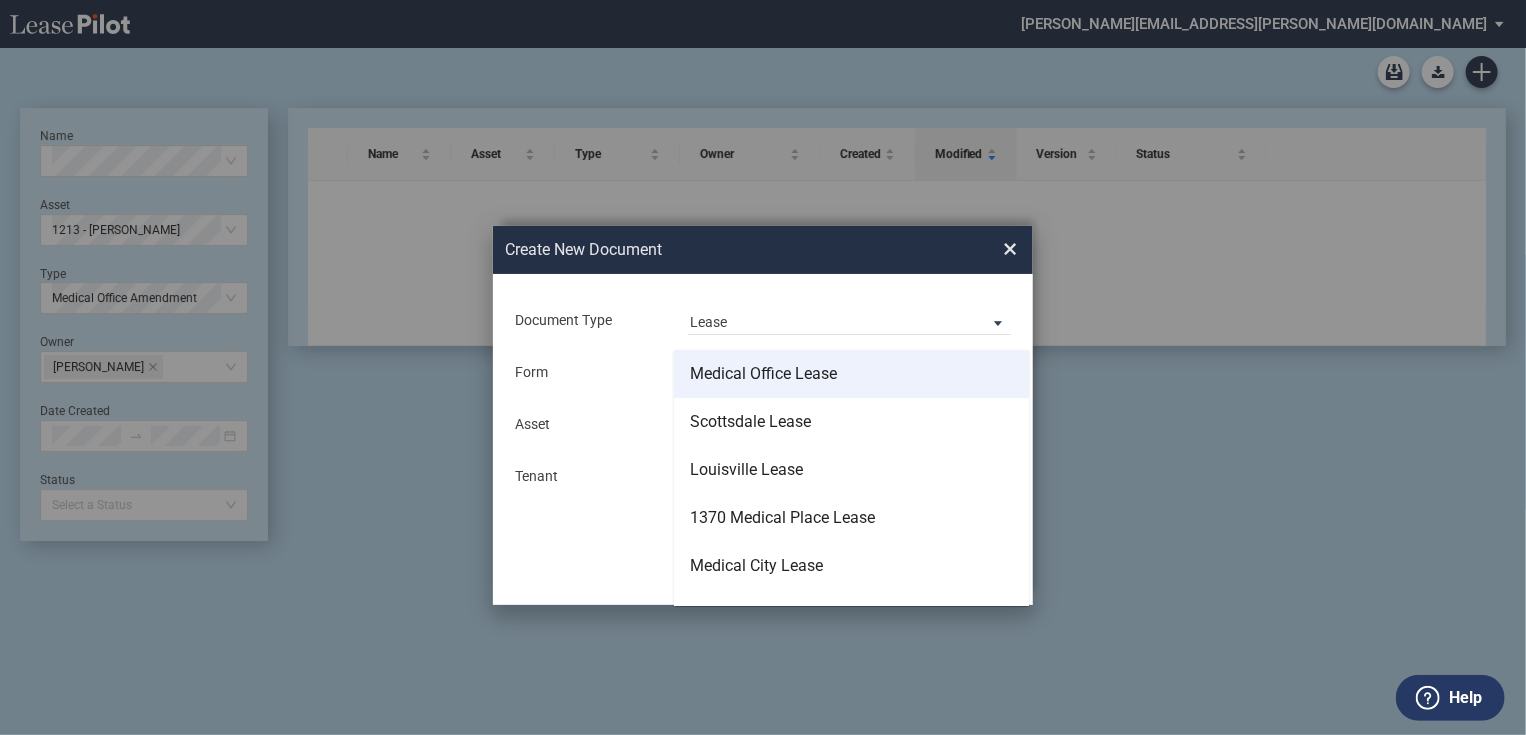 click on "Medical Office Lease" at bounding box center [763, 374] 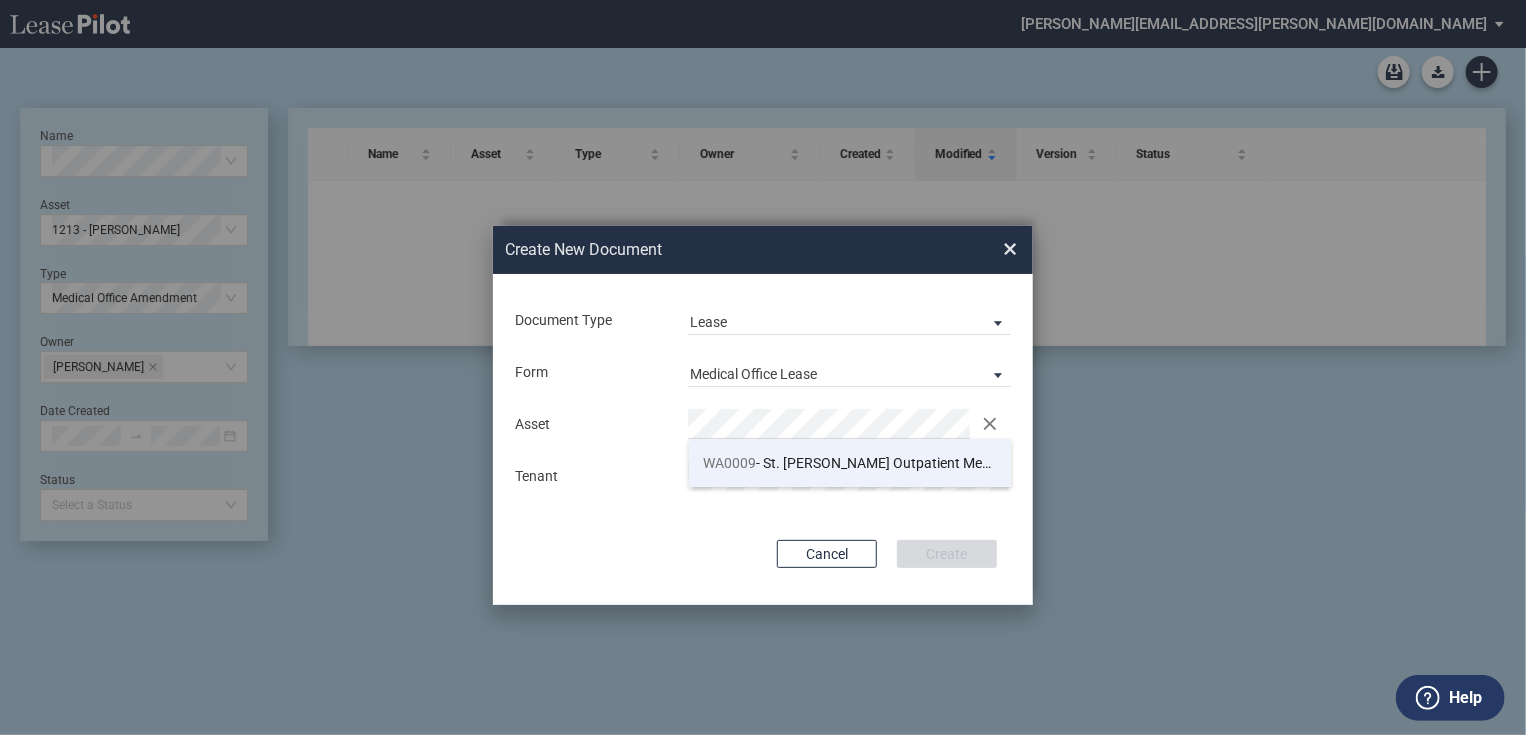 click on "WA0009" at bounding box center (730, 463) 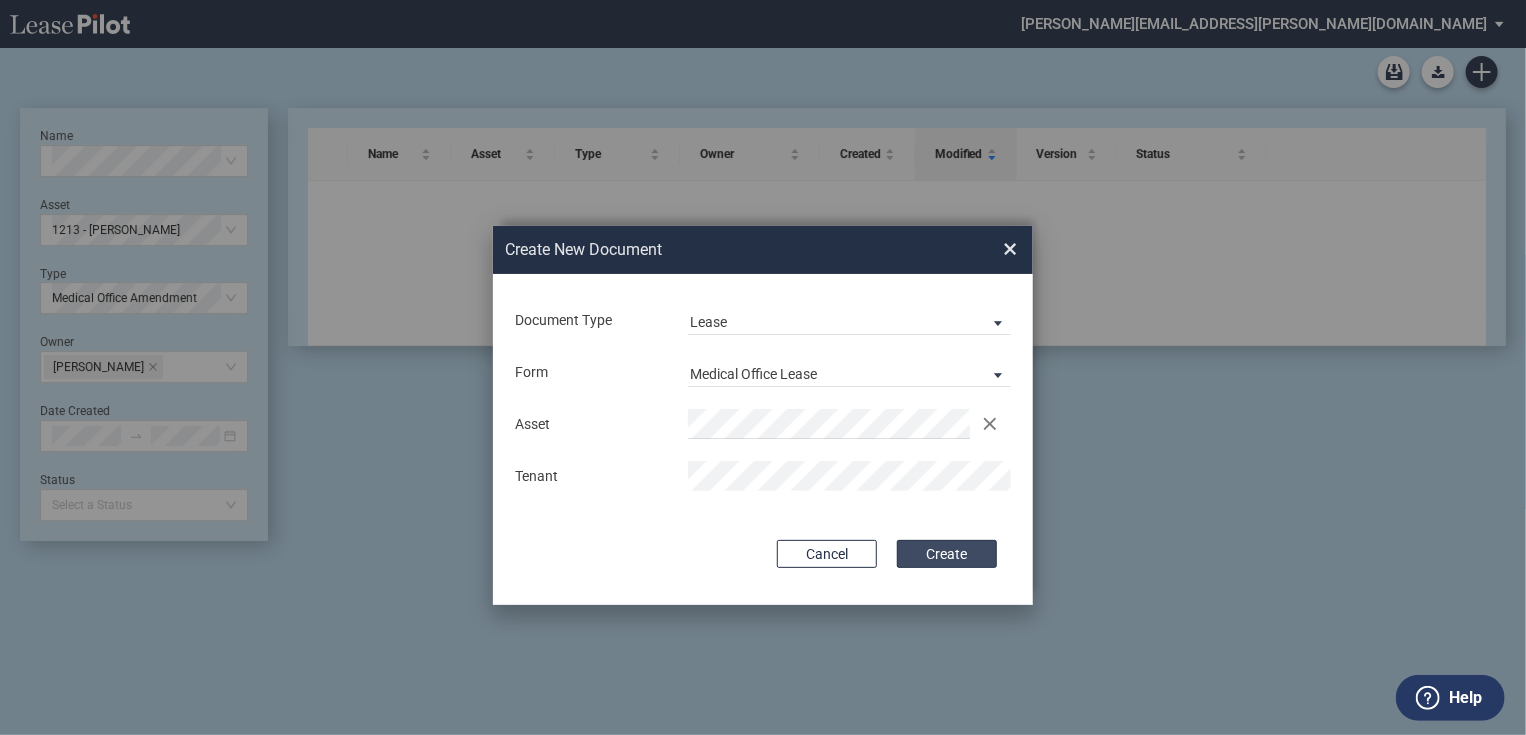 click on "Create" at bounding box center (947, 554) 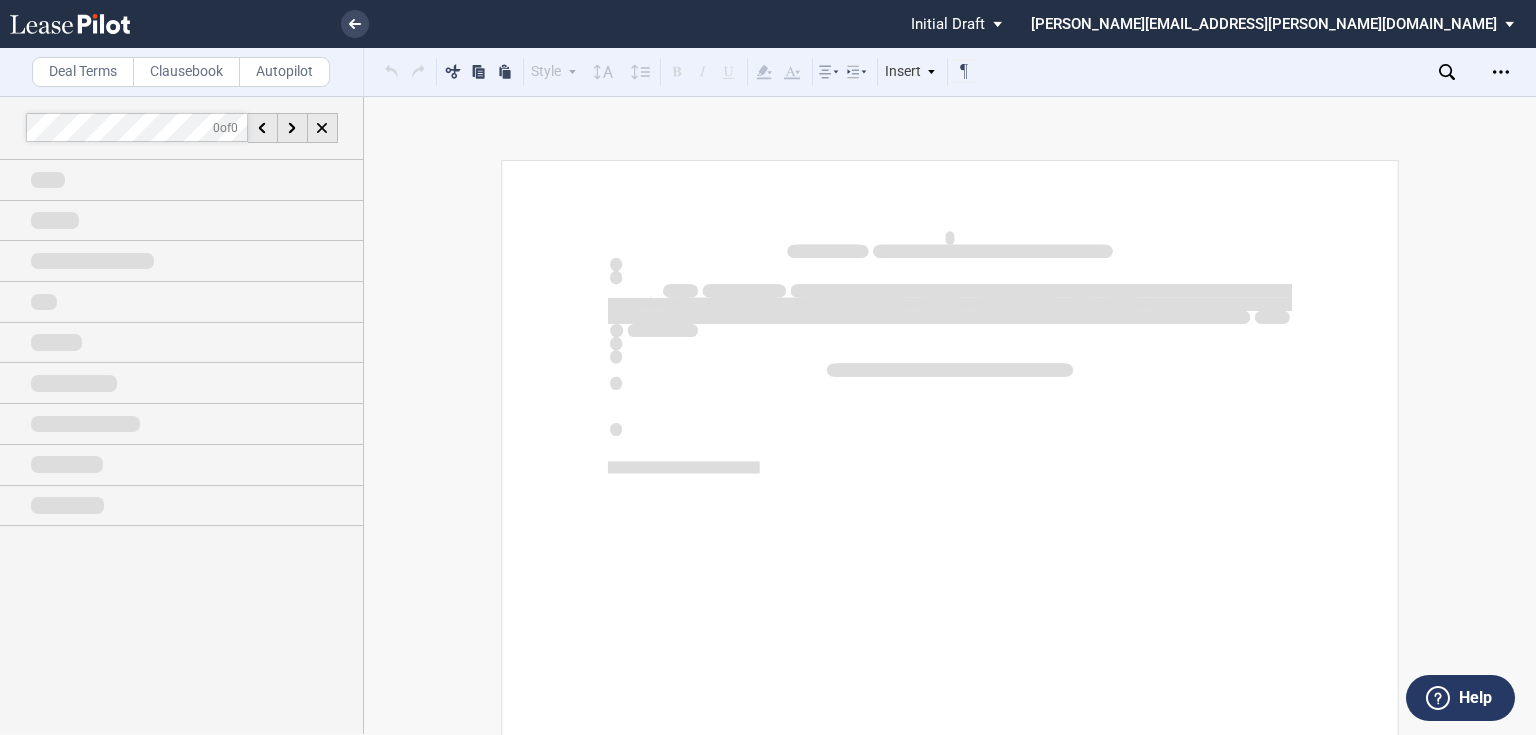scroll, scrollTop: 0, scrollLeft: 0, axis: both 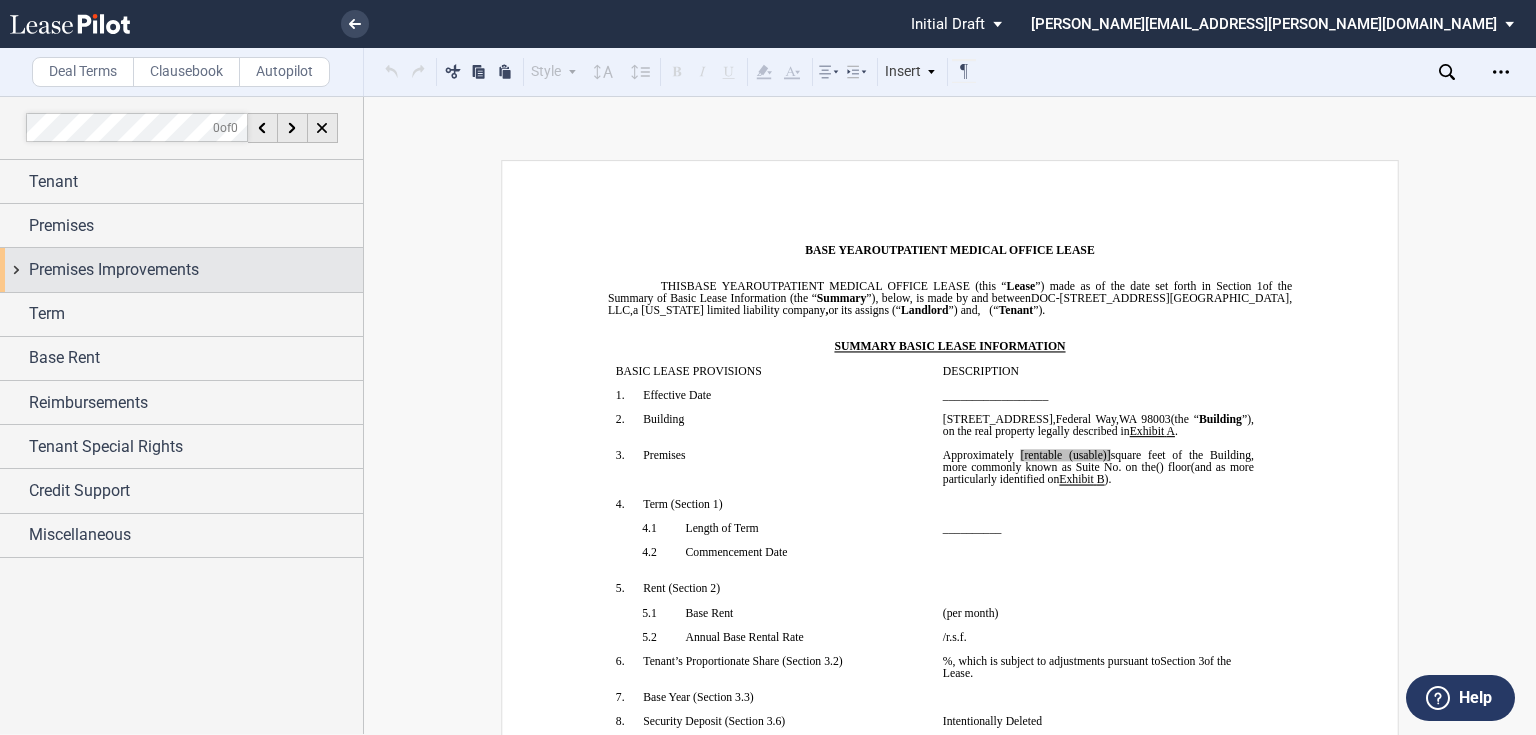 click on "Premises Improvements" at bounding box center (114, 270) 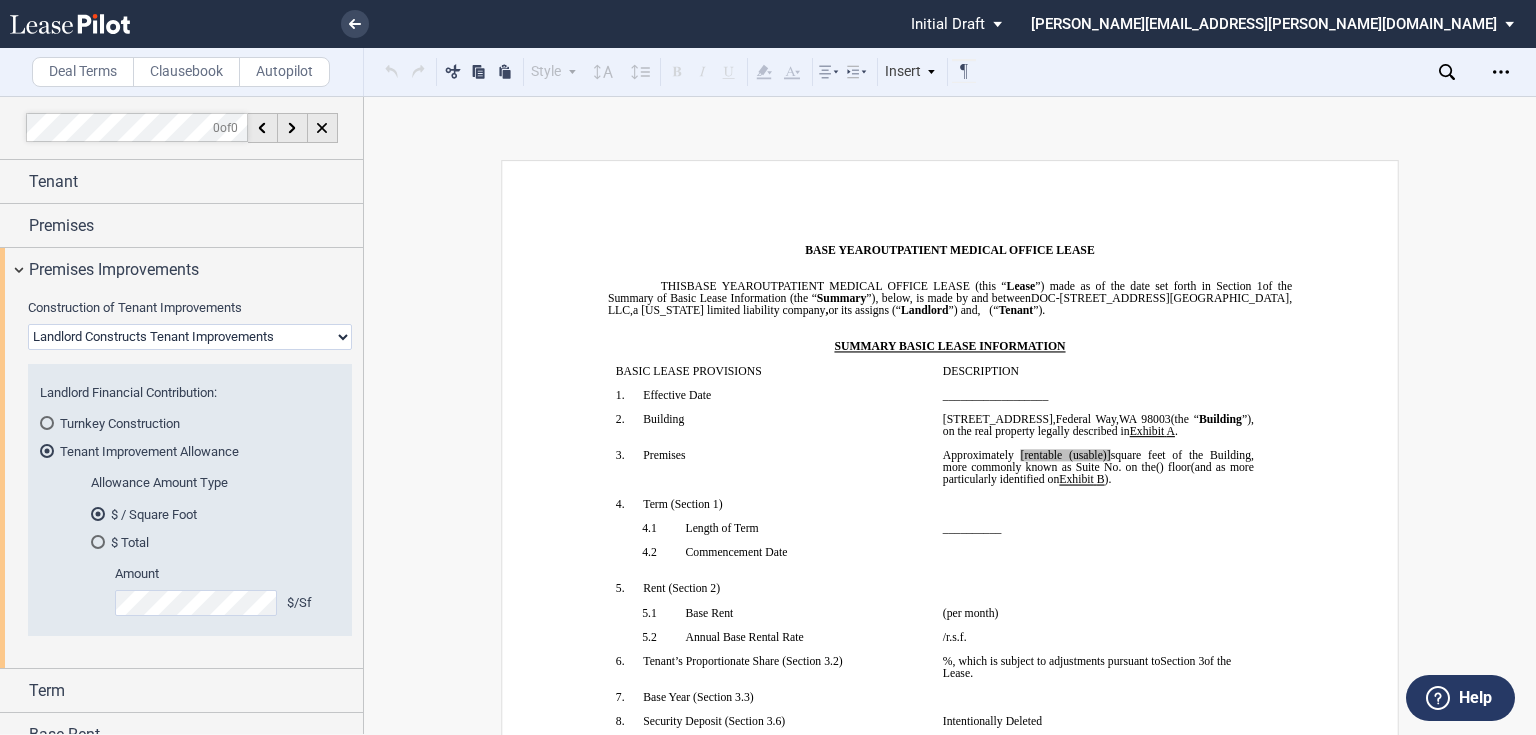 click on "Landlord Constructs Tenant Improvements
Tenant Constructs Tenant Improvements
"As Is" - No Tenant Improvements" at bounding box center [190, 337] 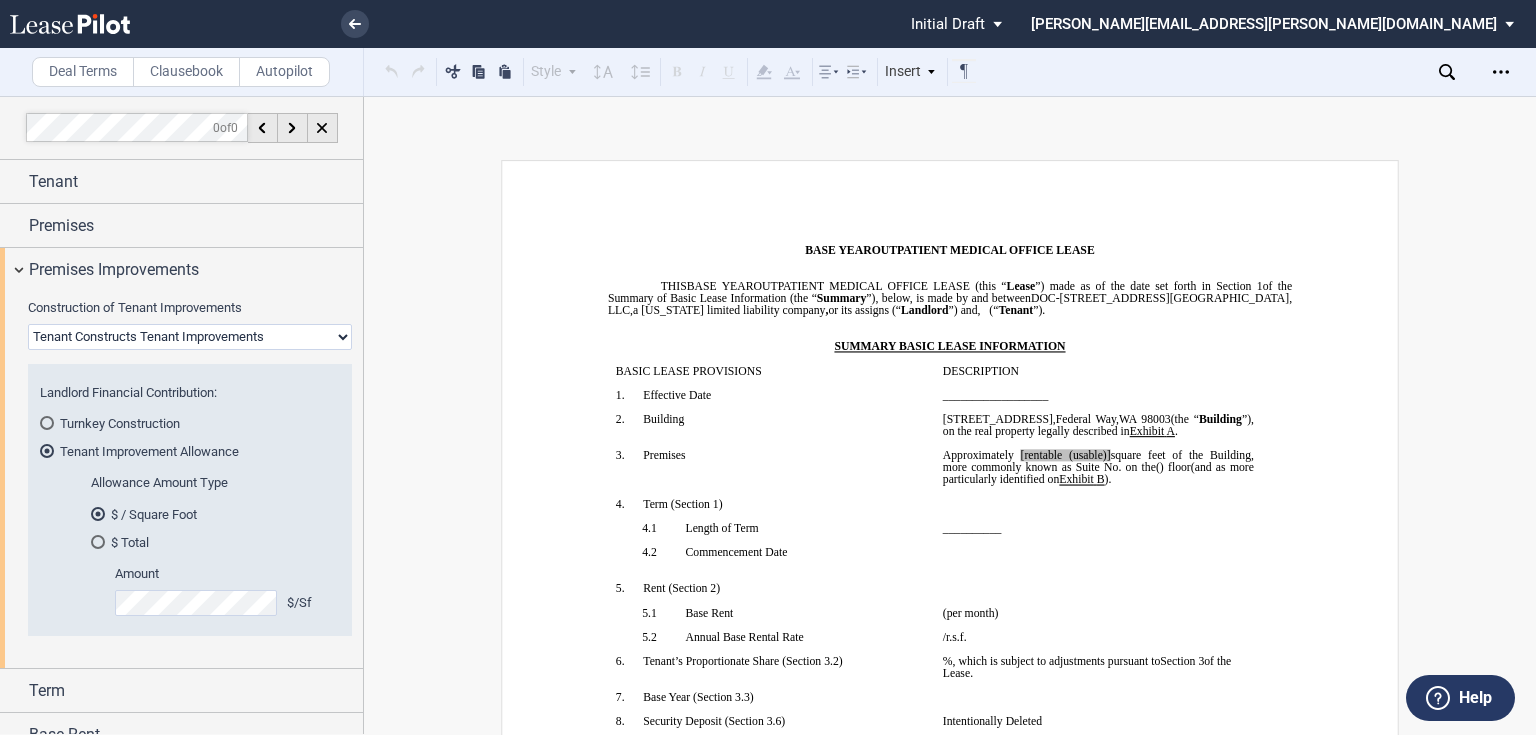 click on "Landlord Constructs Tenant Improvements
Tenant Constructs Tenant Improvements
"As Is" - No Tenant Improvements" at bounding box center (190, 337) 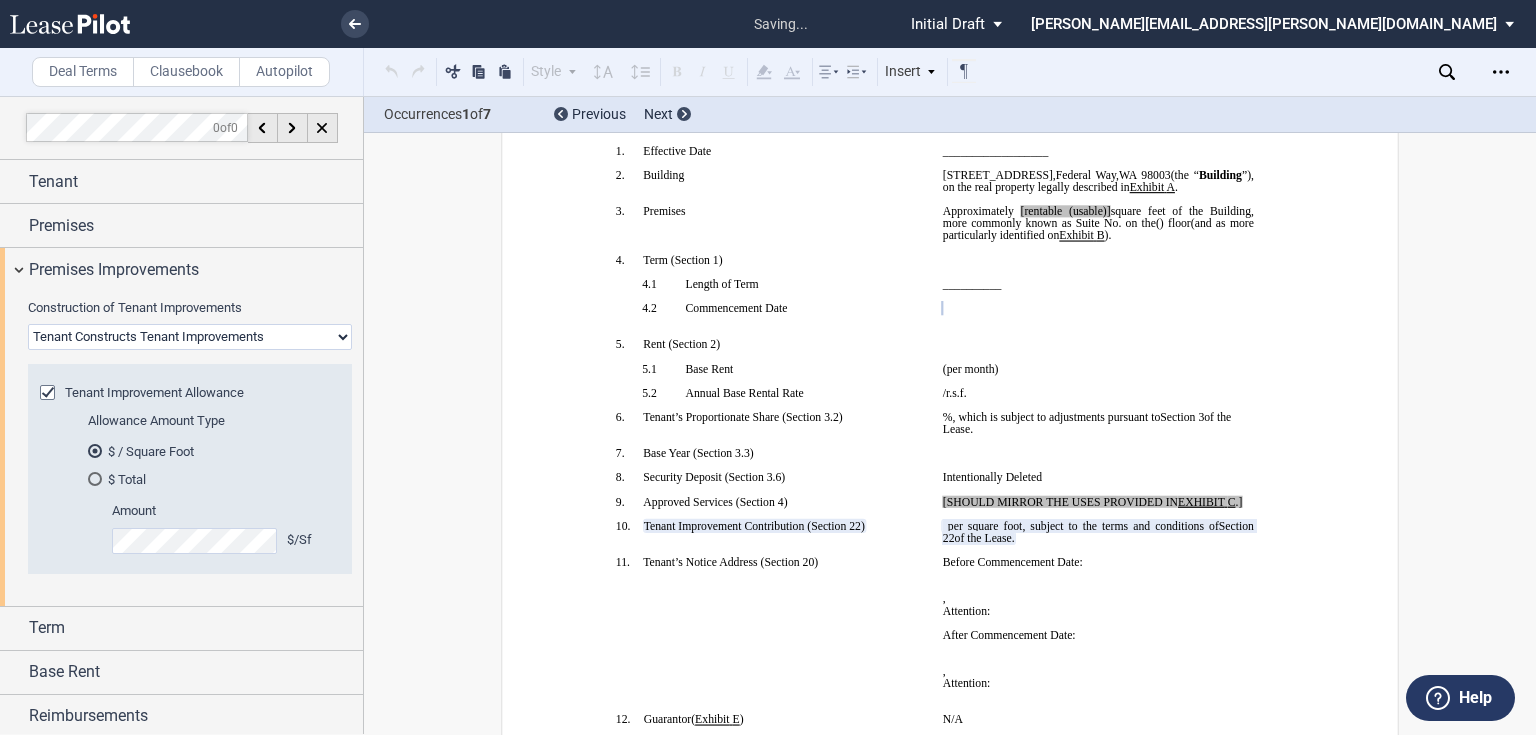 scroll, scrollTop: 265, scrollLeft: 0, axis: vertical 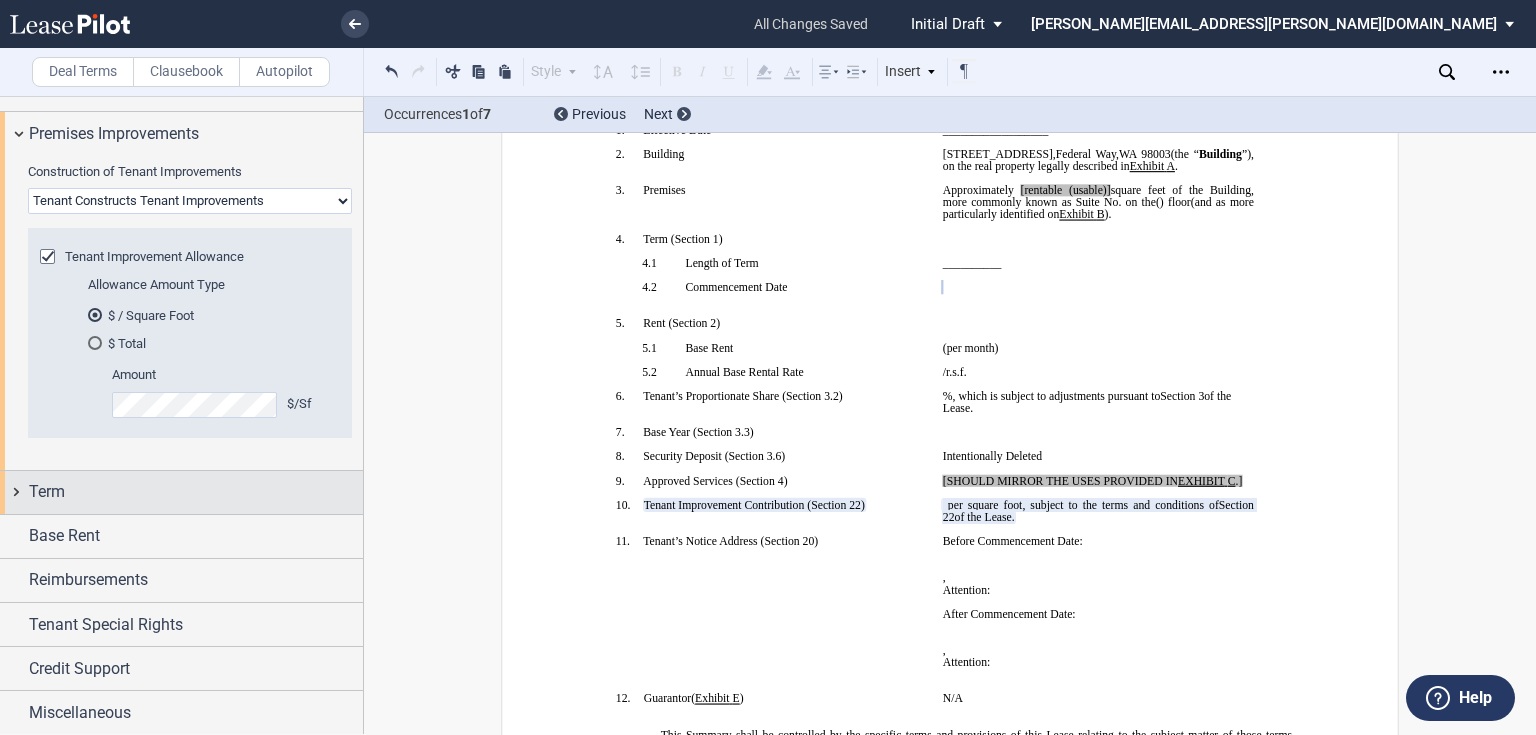 click on "Term" at bounding box center [47, 492] 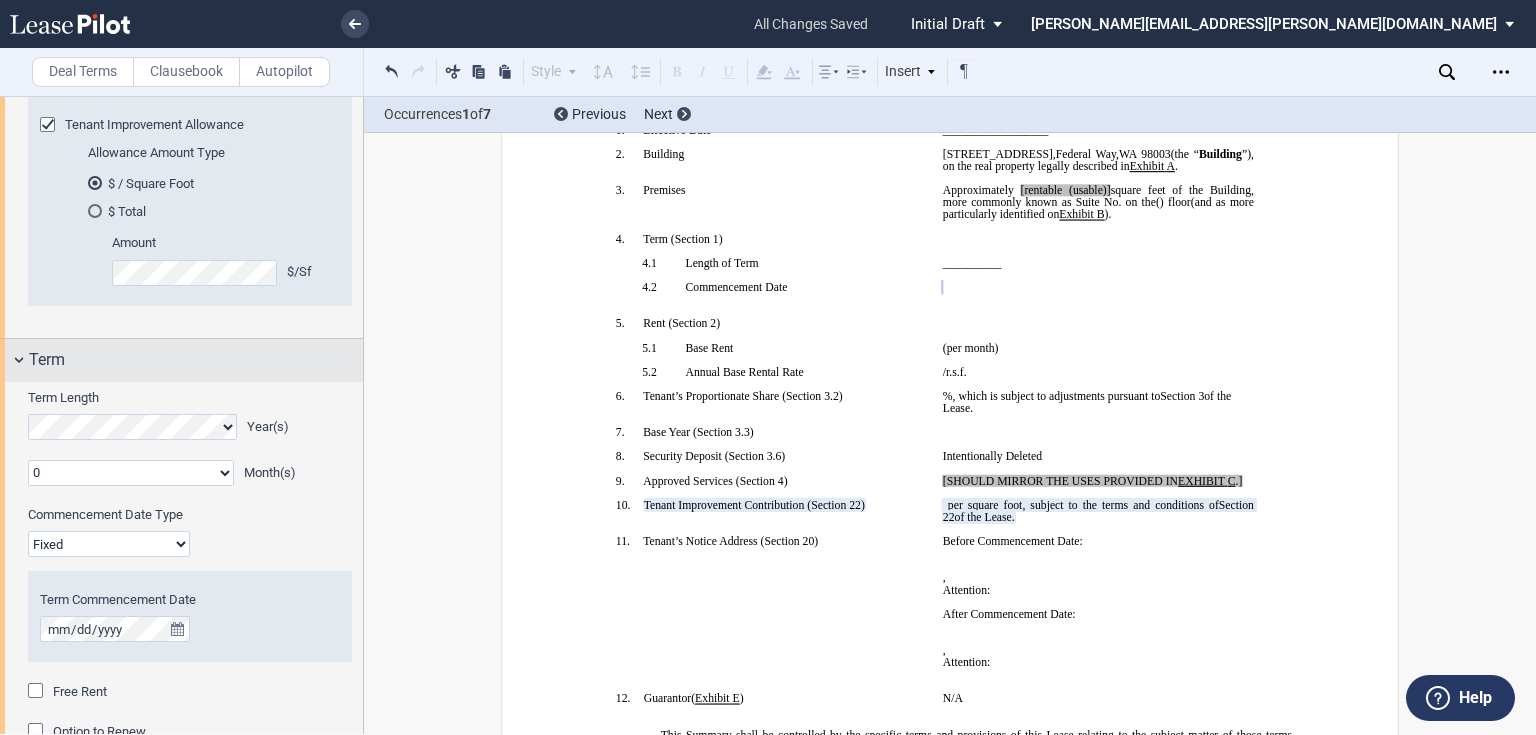scroll, scrollTop: 296, scrollLeft: 0, axis: vertical 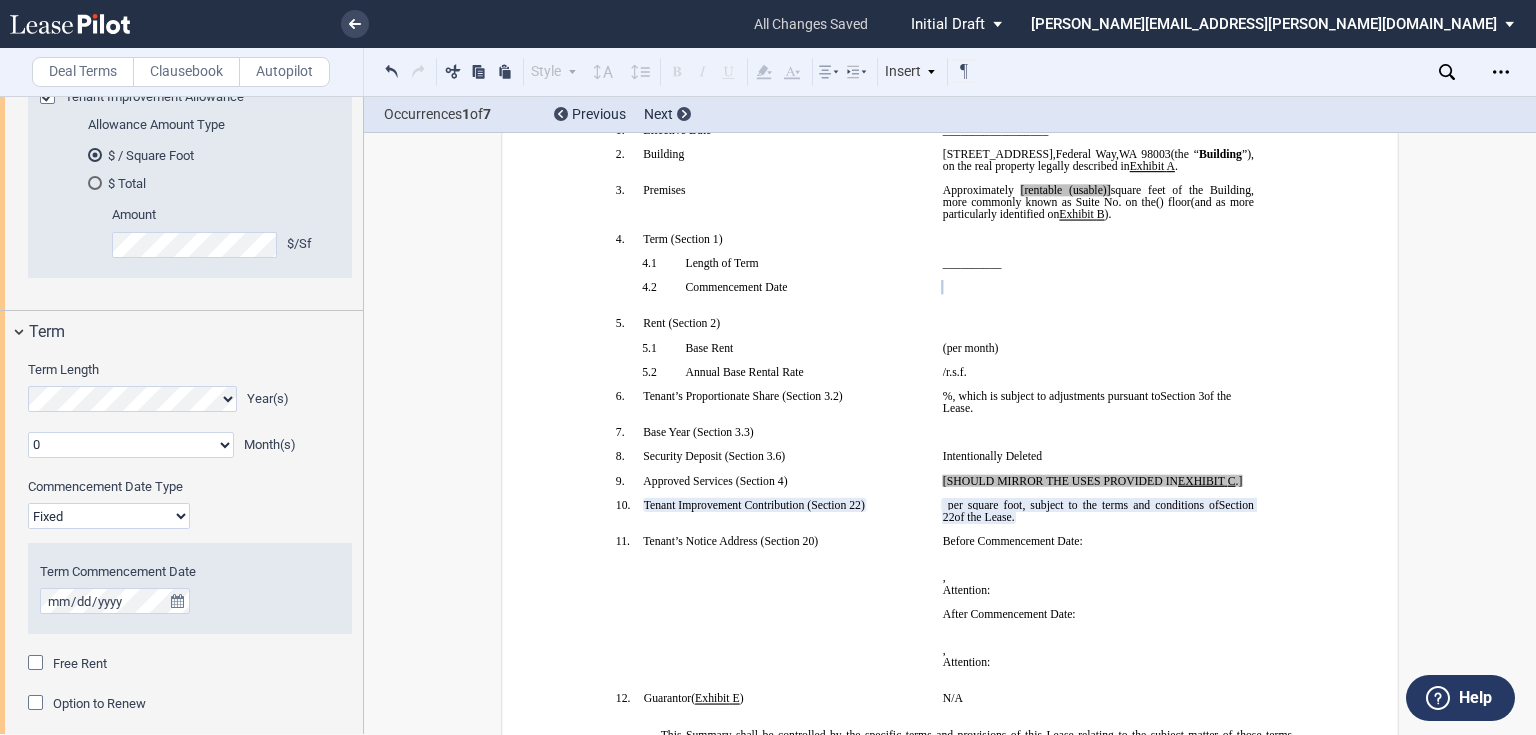 click on "Fixed
Floating" at bounding box center (109, 516) 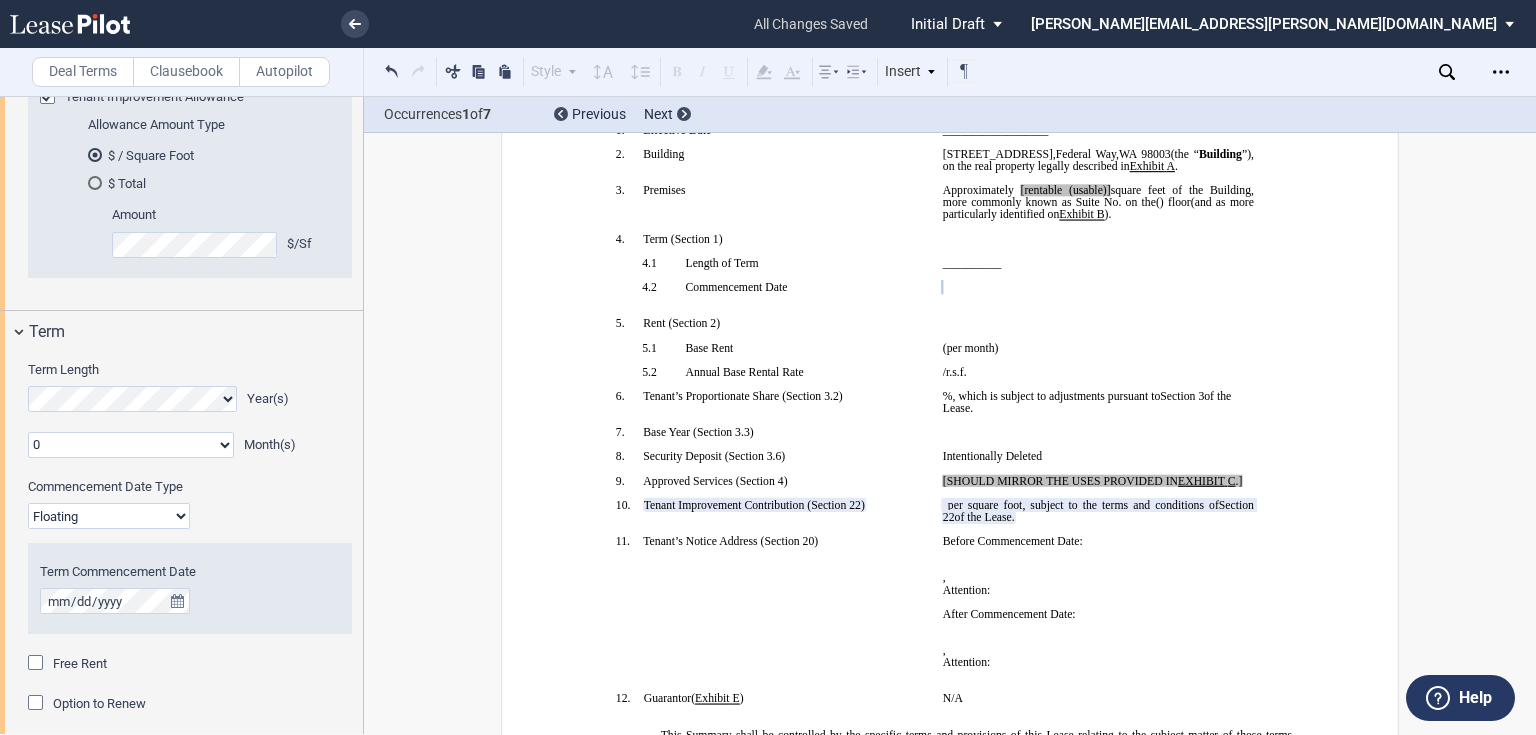 click on "Fixed
Floating" at bounding box center [109, 516] 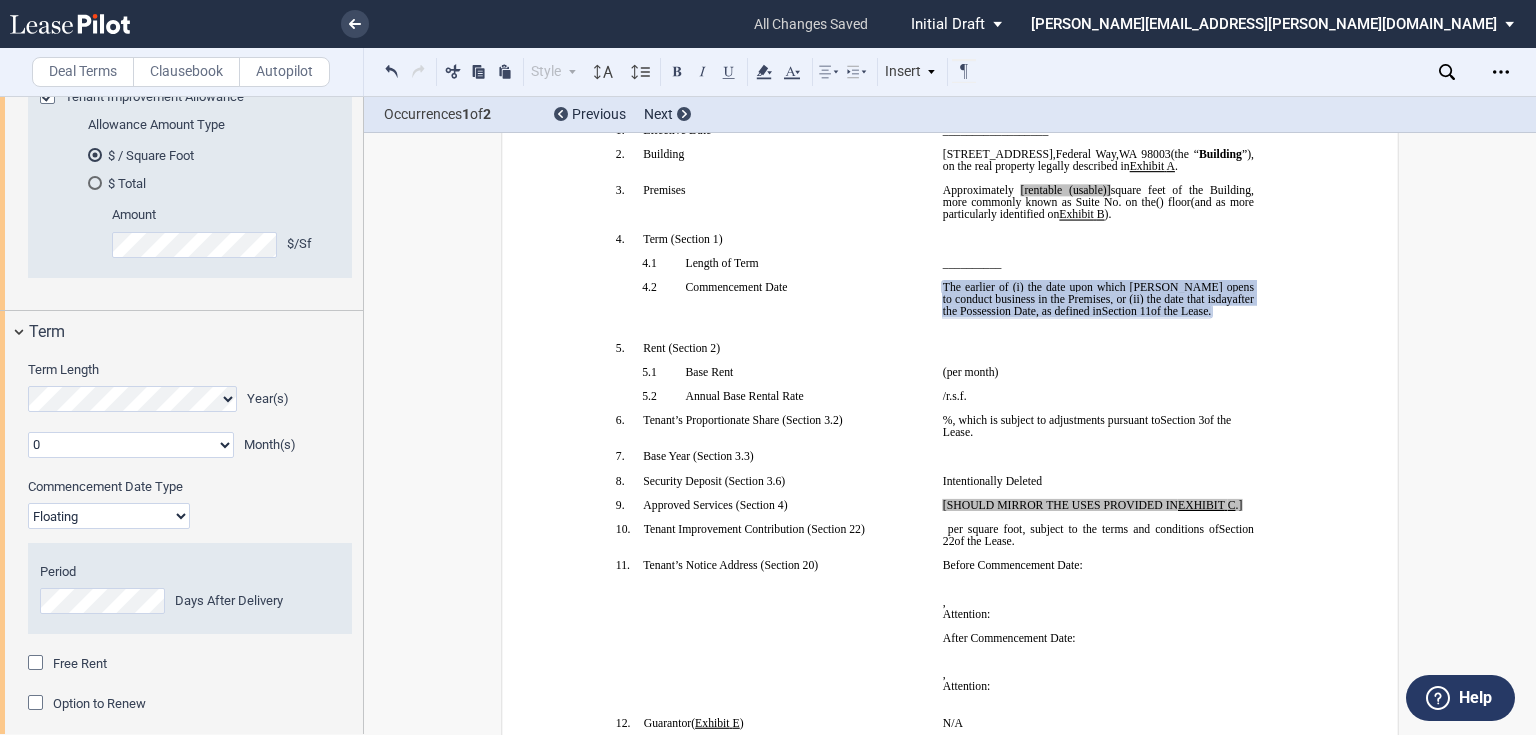 drag, startPoint x: 1217, startPoint y: 380, endPoint x: 933, endPoint y: 352, distance: 285.37695 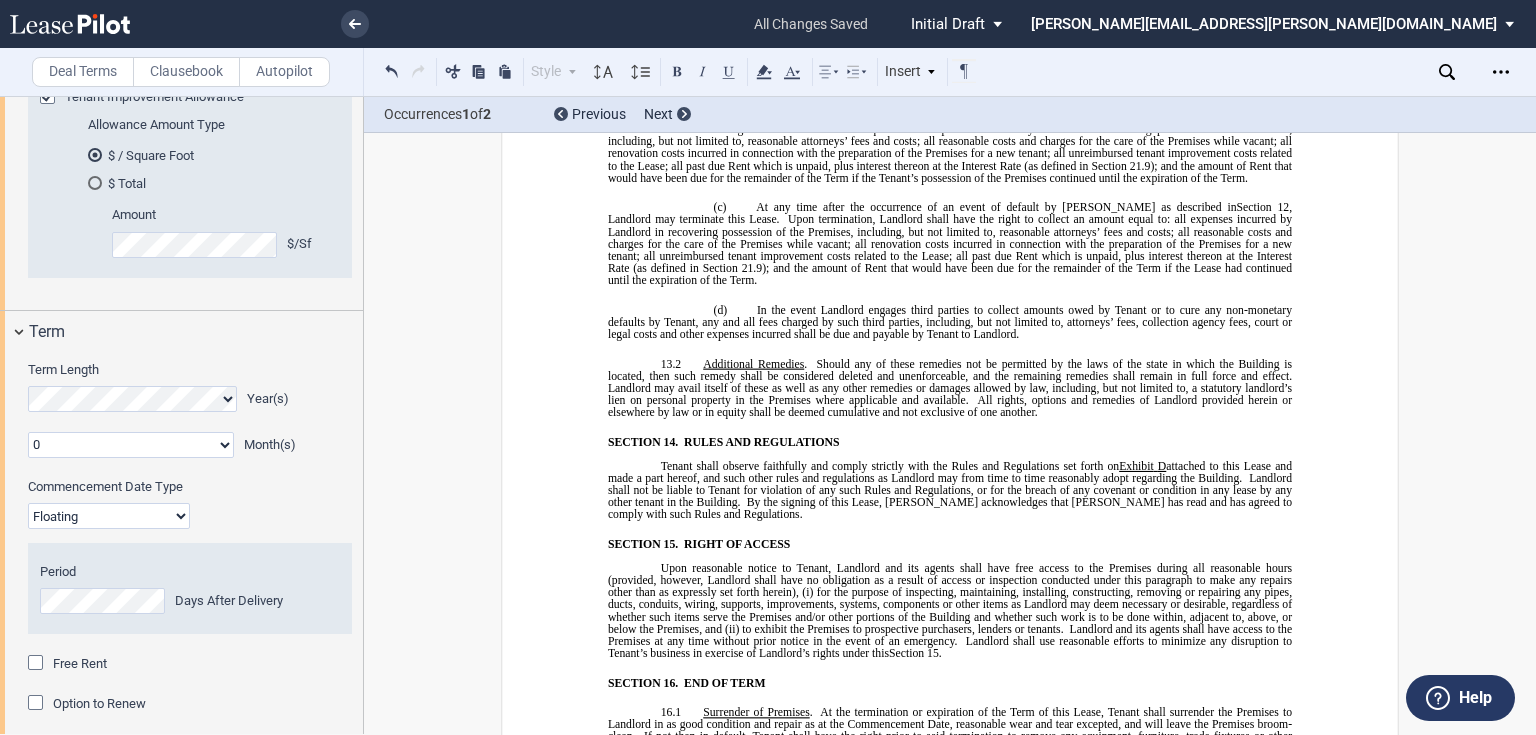scroll, scrollTop: 10105, scrollLeft: 0, axis: vertical 